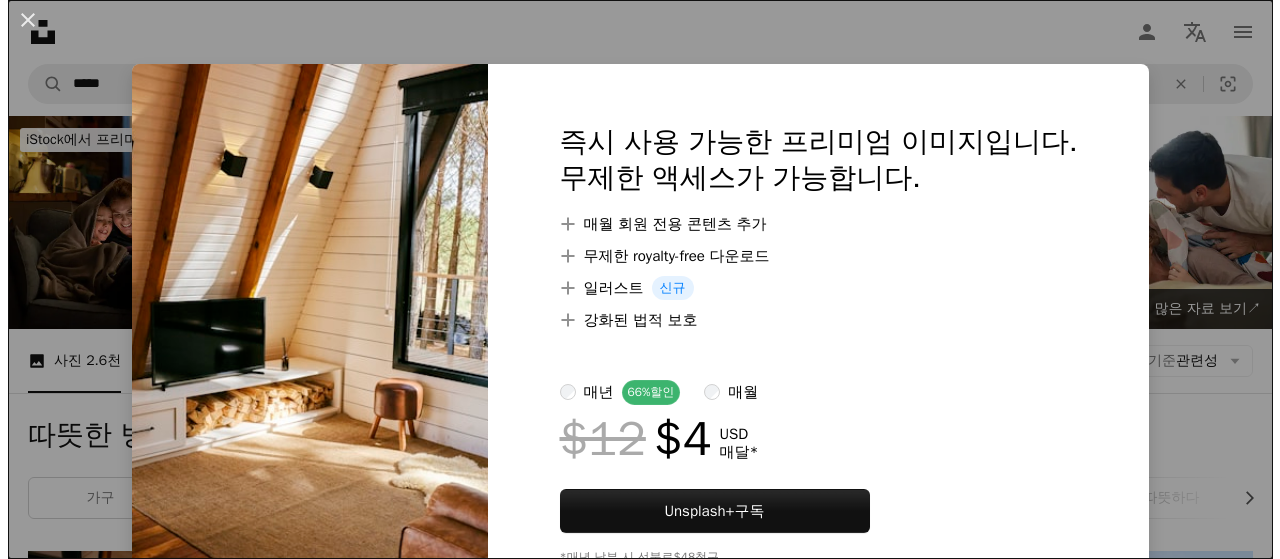 scroll, scrollTop: 300, scrollLeft: 0, axis: vertical 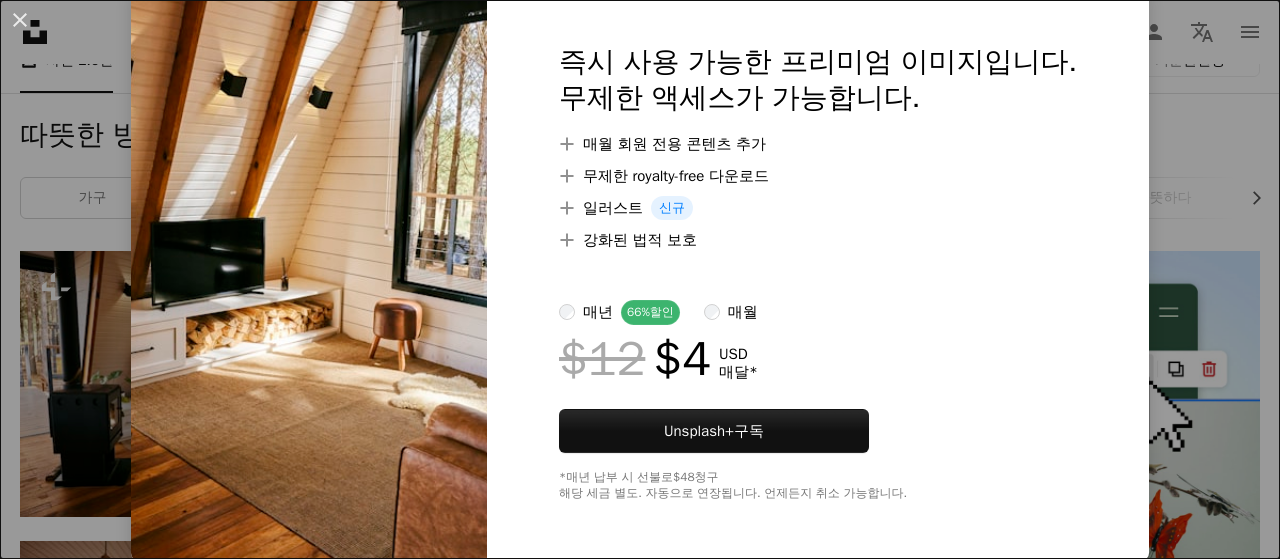 click on "66%  할인" at bounding box center (650, 312) 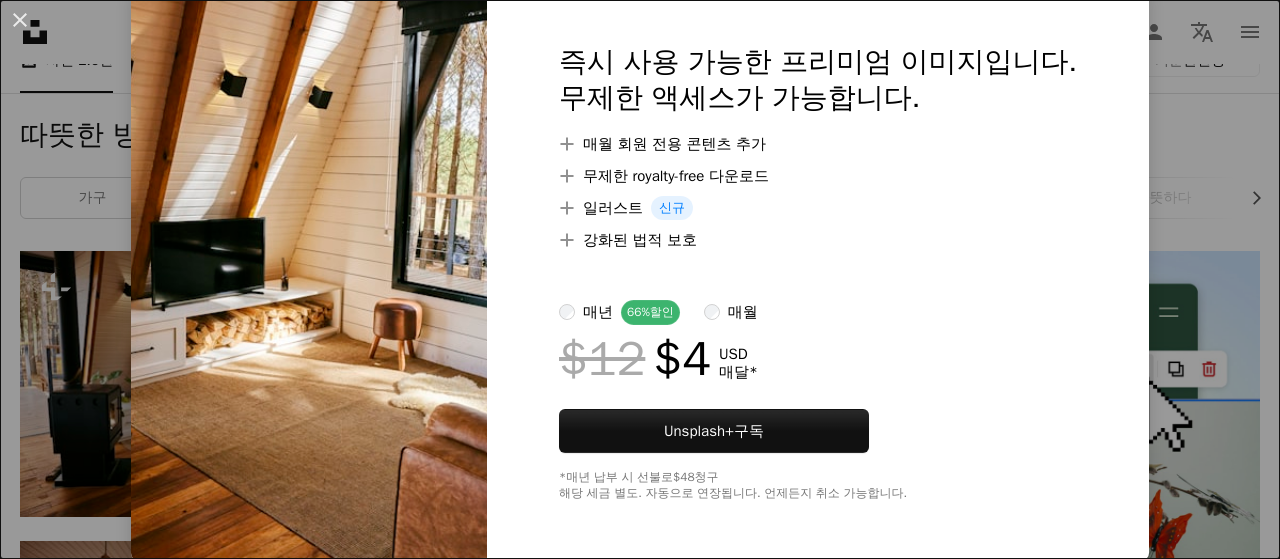 drag, startPoint x: 1242, startPoint y: 127, endPoint x: 1142, endPoint y: 149, distance: 102.3914 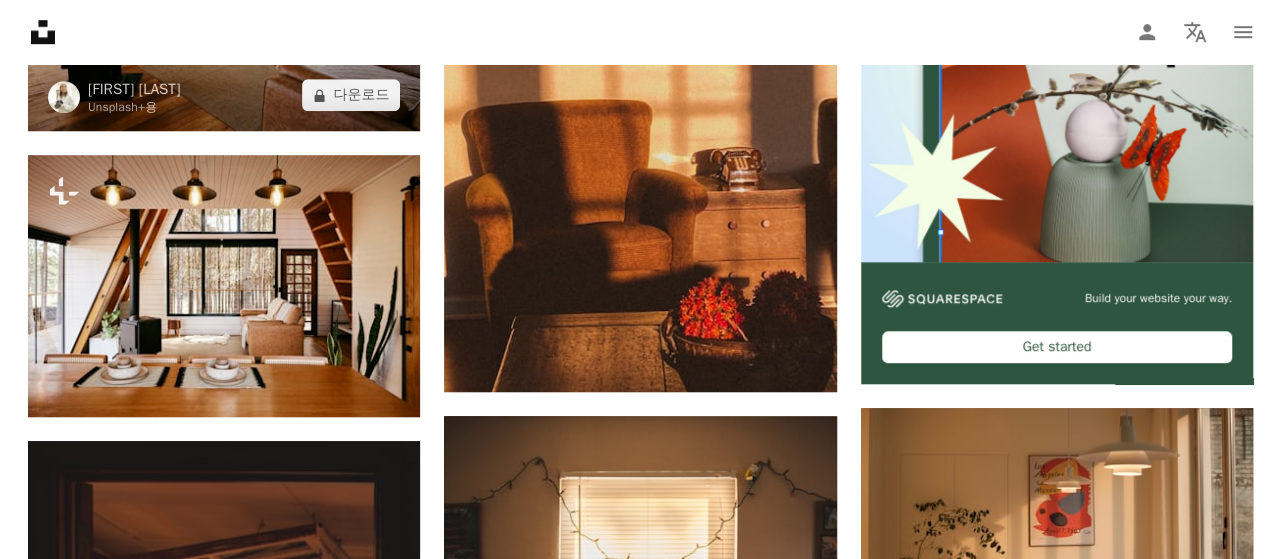 scroll, scrollTop: 800, scrollLeft: 0, axis: vertical 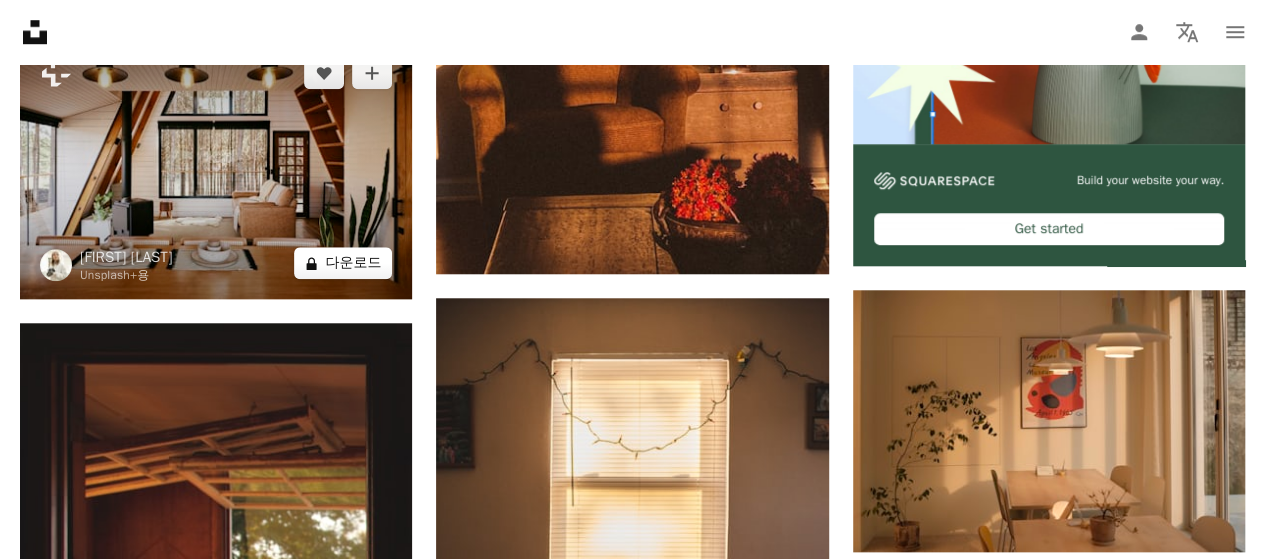 click on "A lock 다운로드" at bounding box center (343, 263) 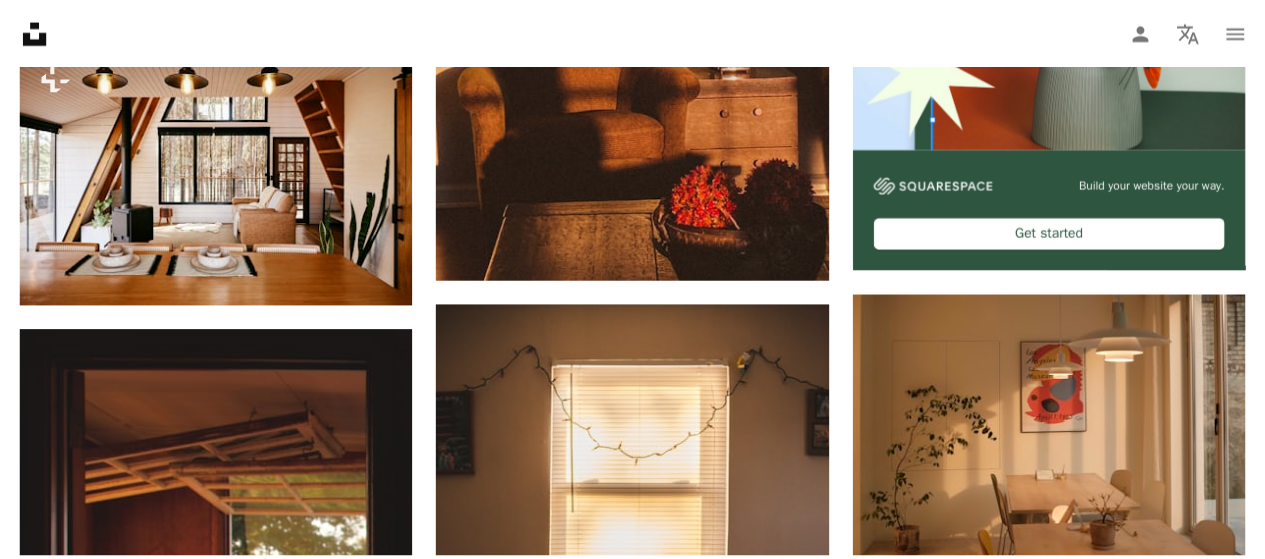 scroll, scrollTop: 0, scrollLeft: 0, axis: both 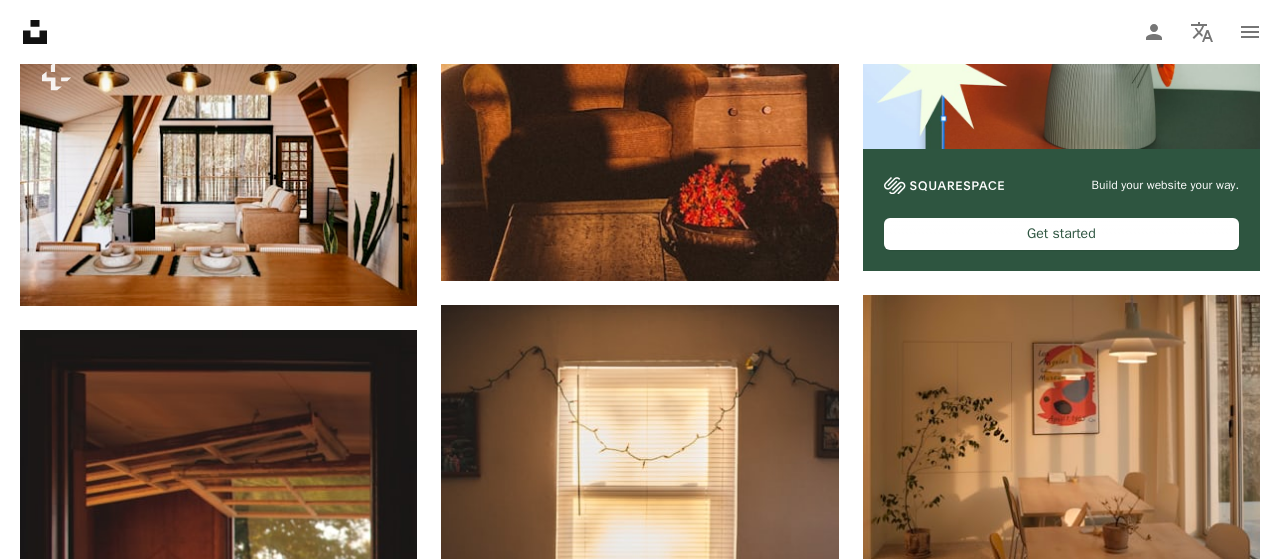 click on "An X shape 즉시 사용 가능한 프리미엄 이미지입니다. 무제한 액세스가 가능합니다. A plus sign 매월 회원 전용 콘텐츠 추가 A plus sign 무제한 royalty-free 다운로드 A plus sign 일러스트  신규 A plus sign 강화된 법적 보호 매년 66%  할인 매월 $12   $4 USD 매달 * Unsplash+  구독 *매년 납부 시 선불로  $48  청구 해당 세금 별도. 자동으로 연장됩니다. 언제든지 취소 가능합니다." at bounding box center (640, 4157) 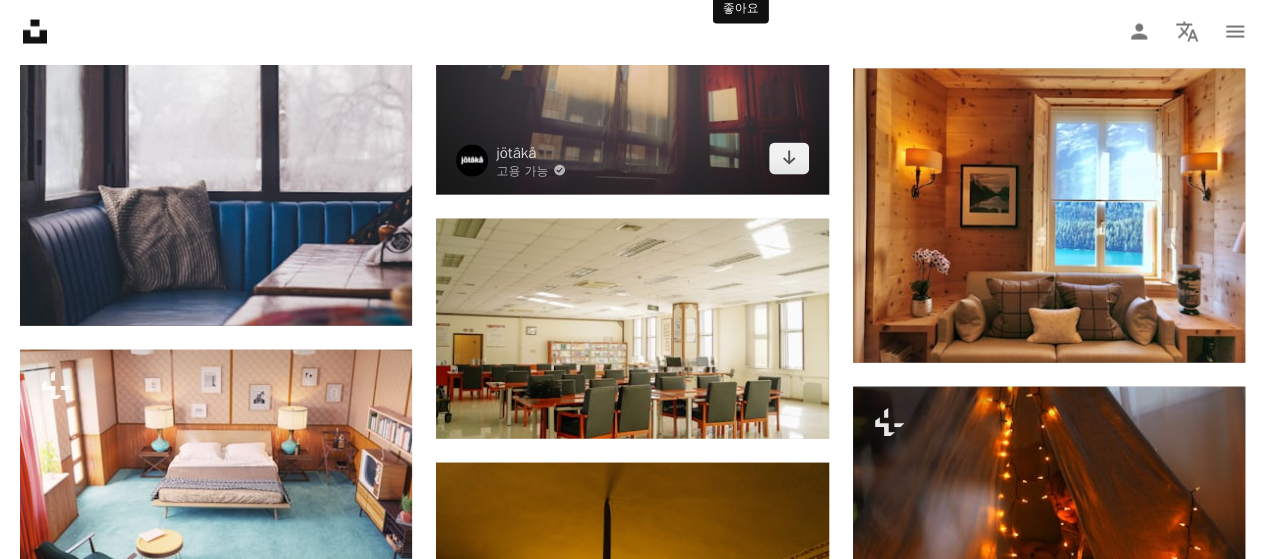 scroll, scrollTop: 2100, scrollLeft: 0, axis: vertical 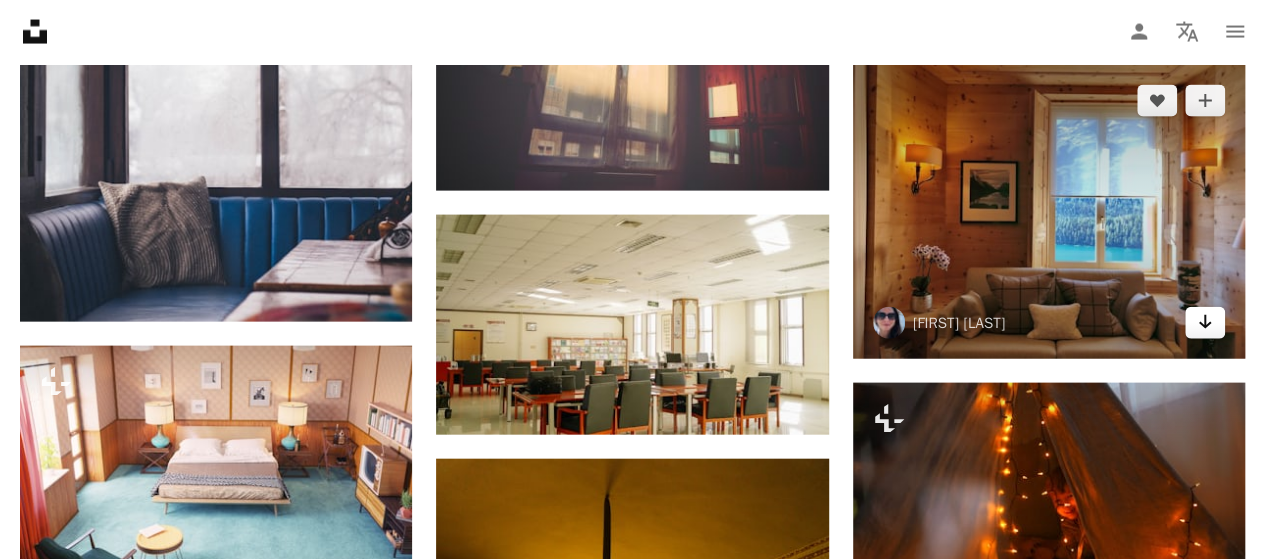 click 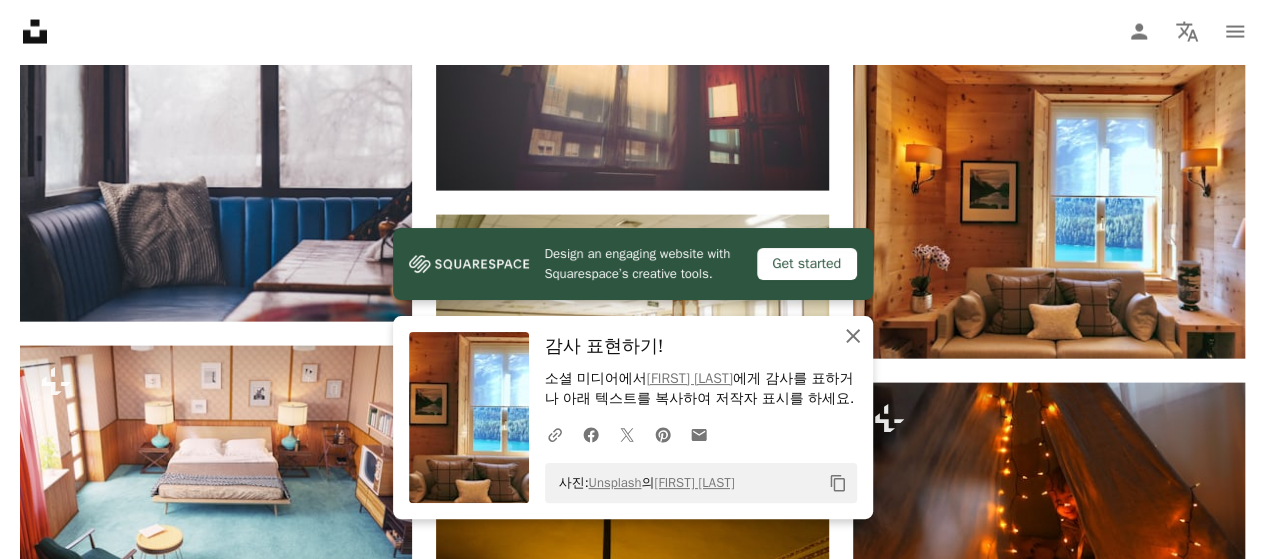 click 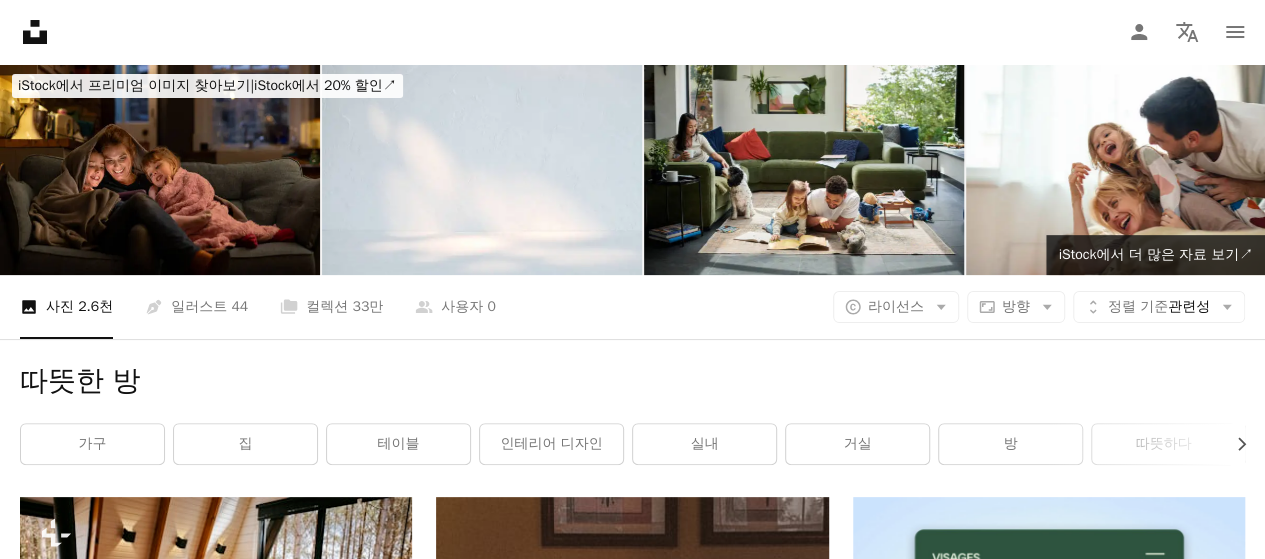 scroll, scrollTop: 0, scrollLeft: 0, axis: both 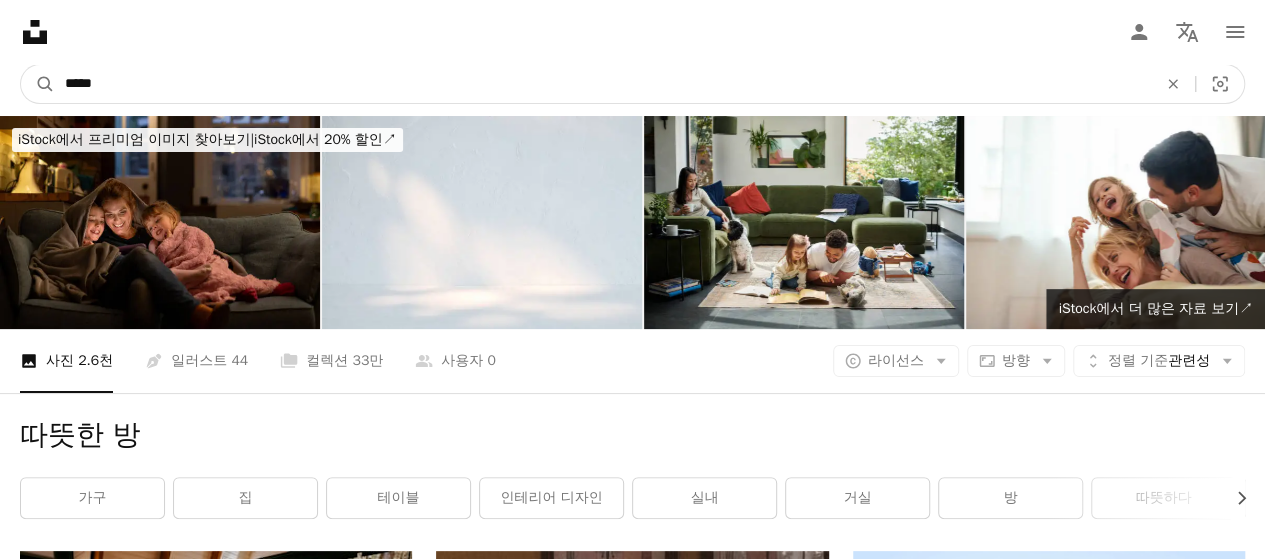 drag, startPoint x: 298, startPoint y: 83, endPoint x: 0, endPoint y: 45, distance: 300.41306 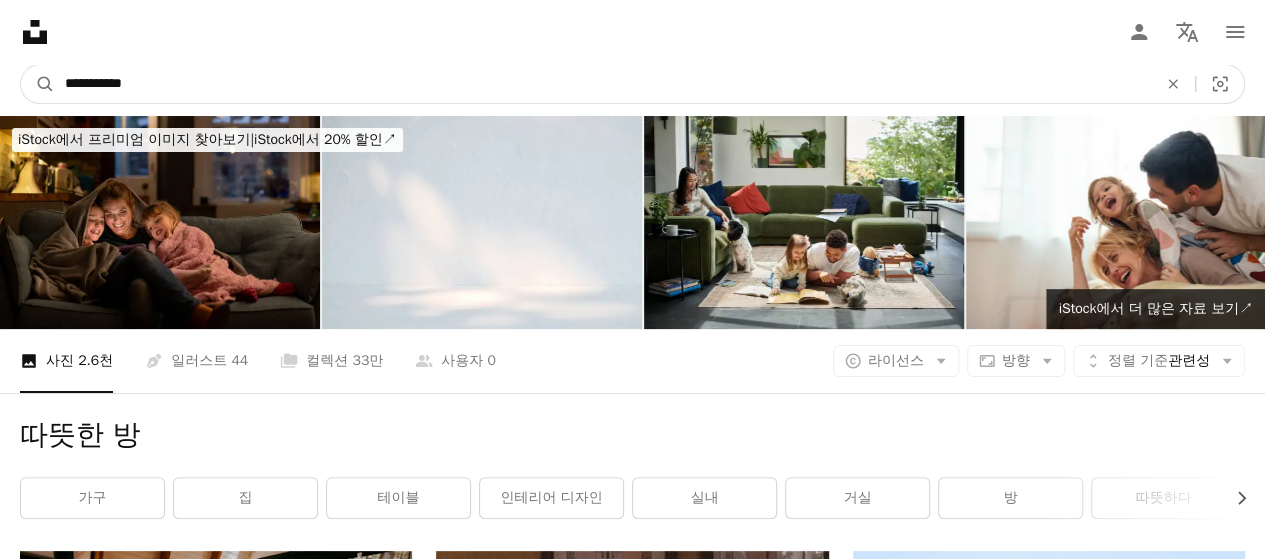 type on "**********" 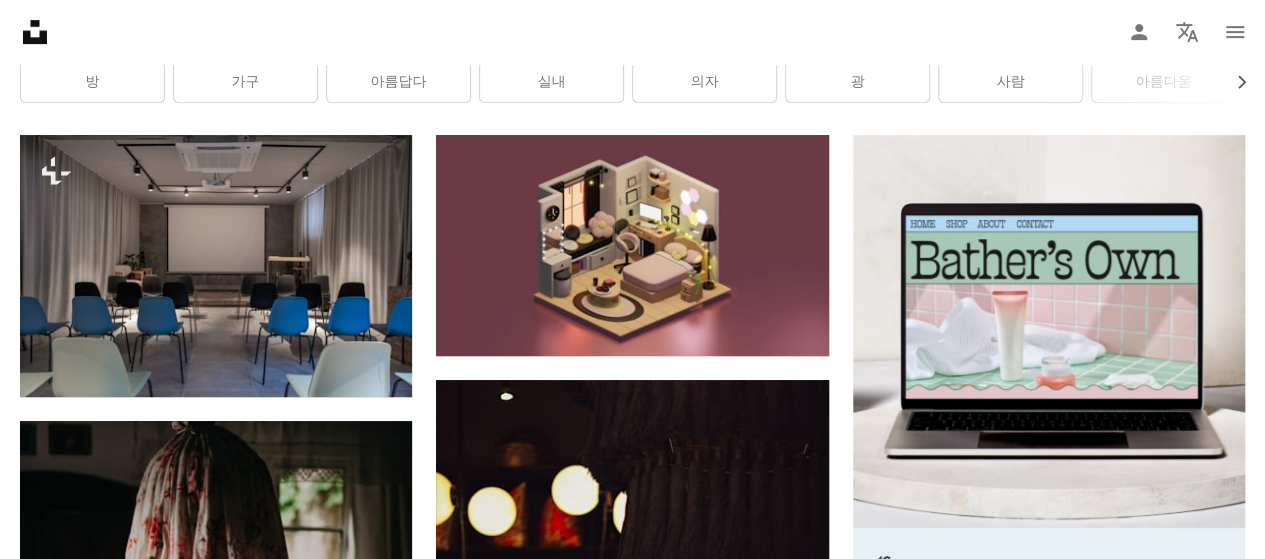 scroll, scrollTop: 0, scrollLeft: 0, axis: both 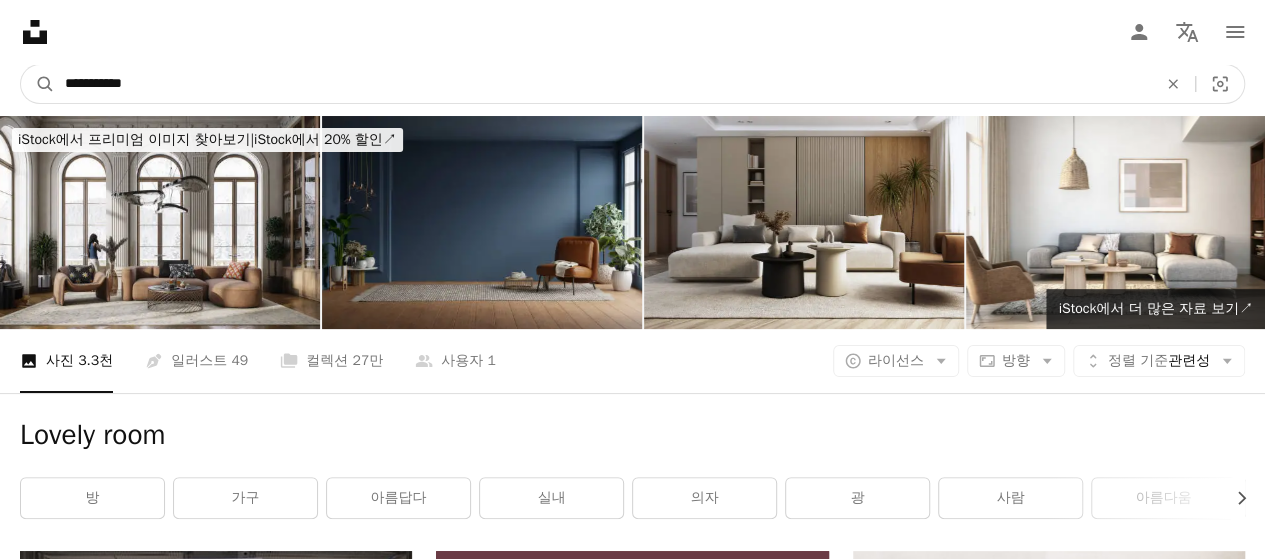 drag, startPoint x: 188, startPoint y: 85, endPoint x: 0, endPoint y: 87, distance: 188.01064 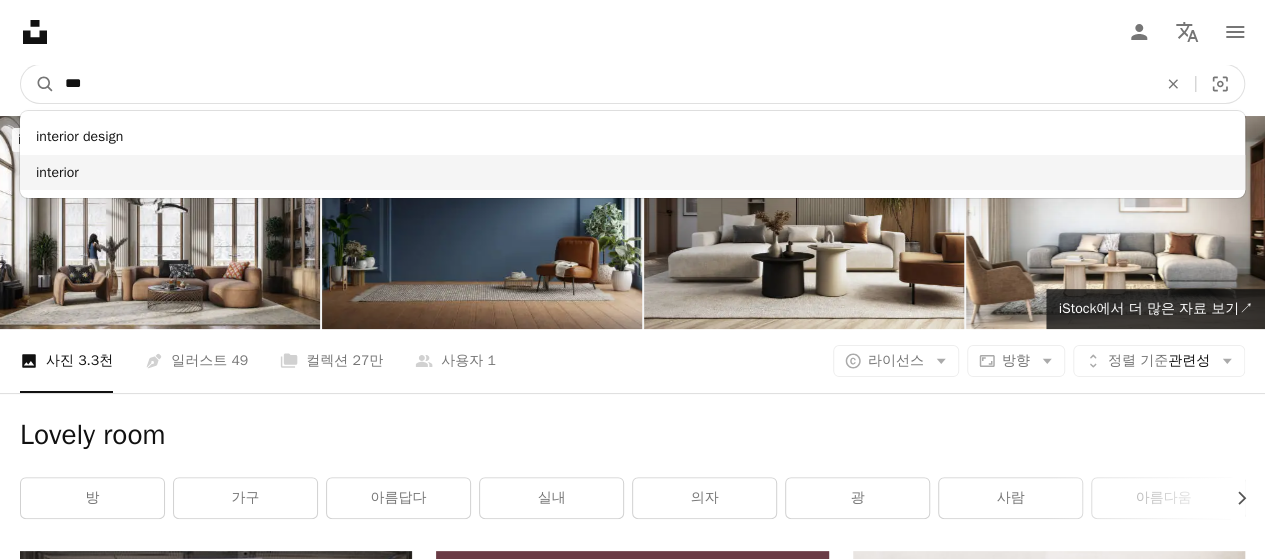 type on "***" 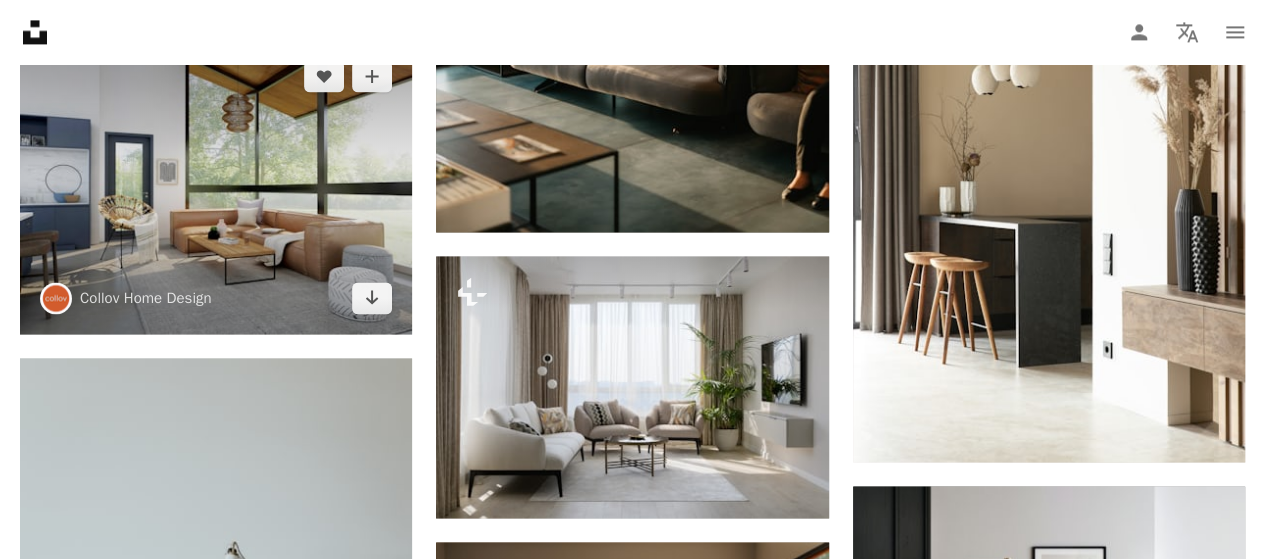 scroll, scrollTop: 1900, scrollLeft: 0, axis: vertical 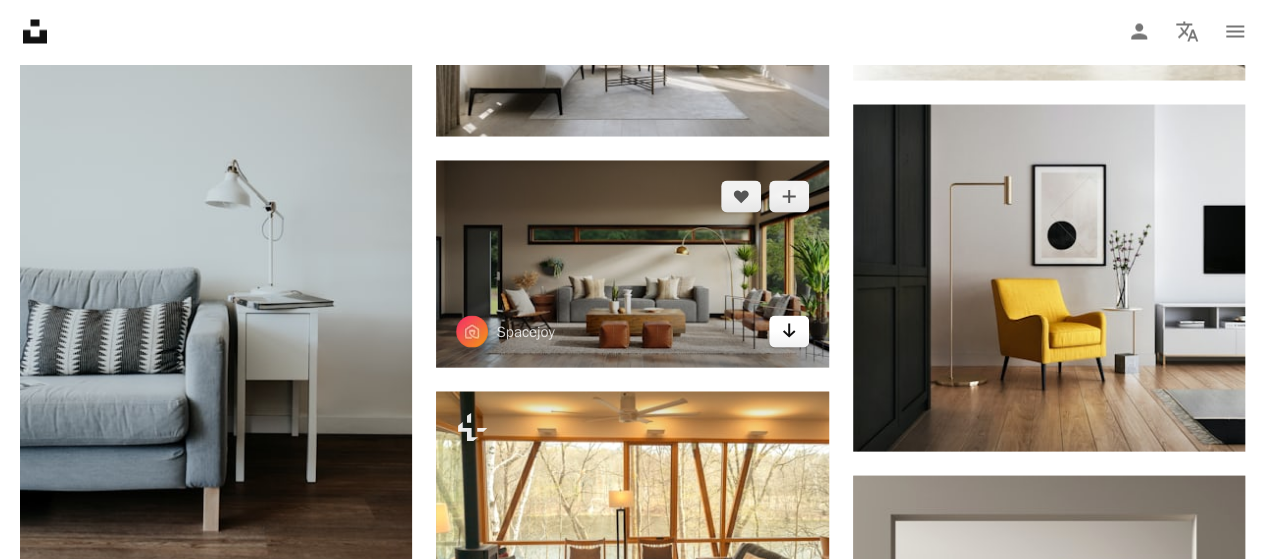 click on "Arrow pointing down" 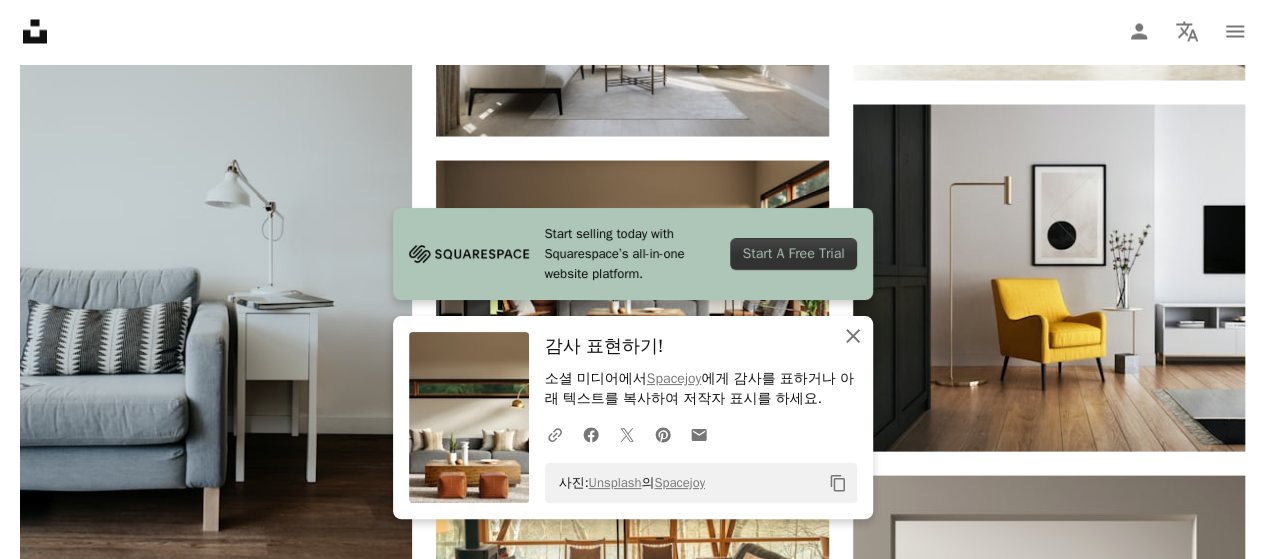 click 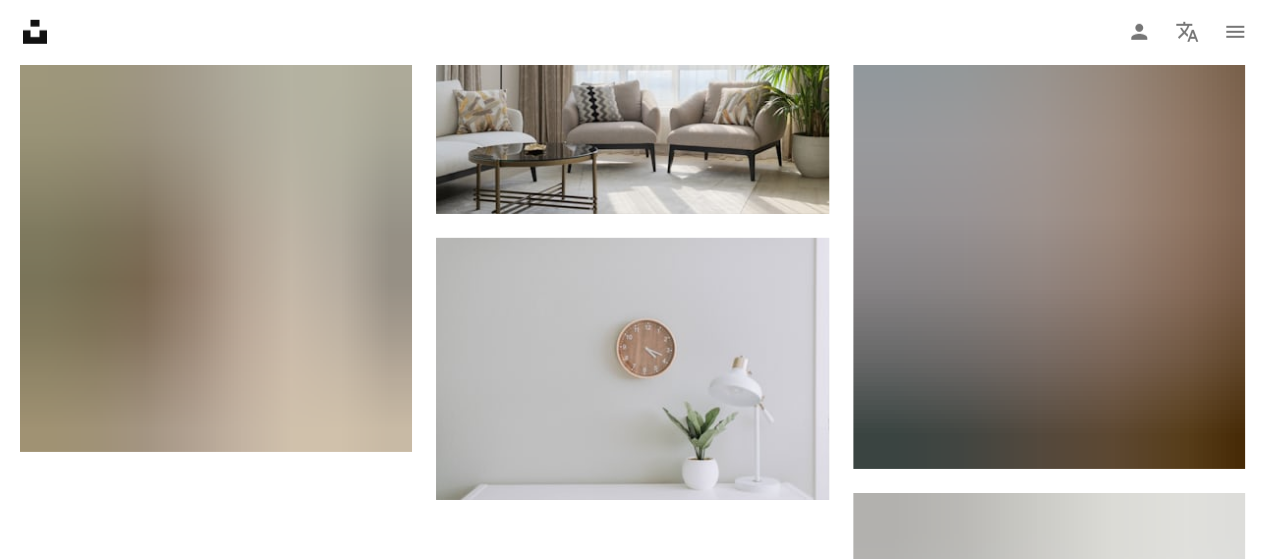 scroll, scrollTop: 3200, scrollLeft: 0, axis: vertical 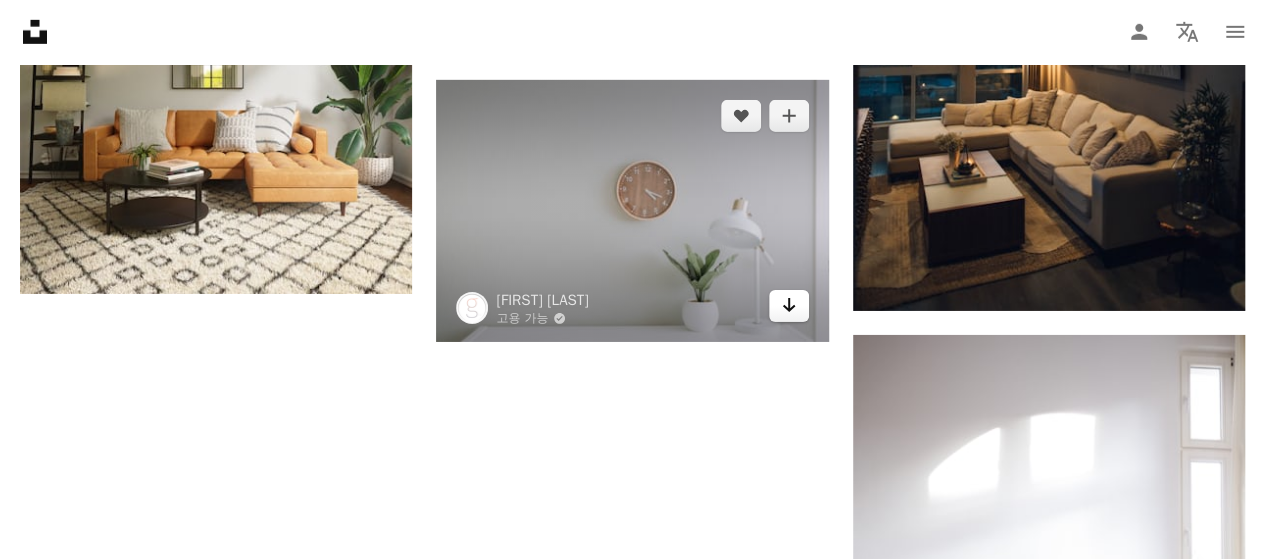 click on "Arrow pointing down" at bounding box center (789, 306) 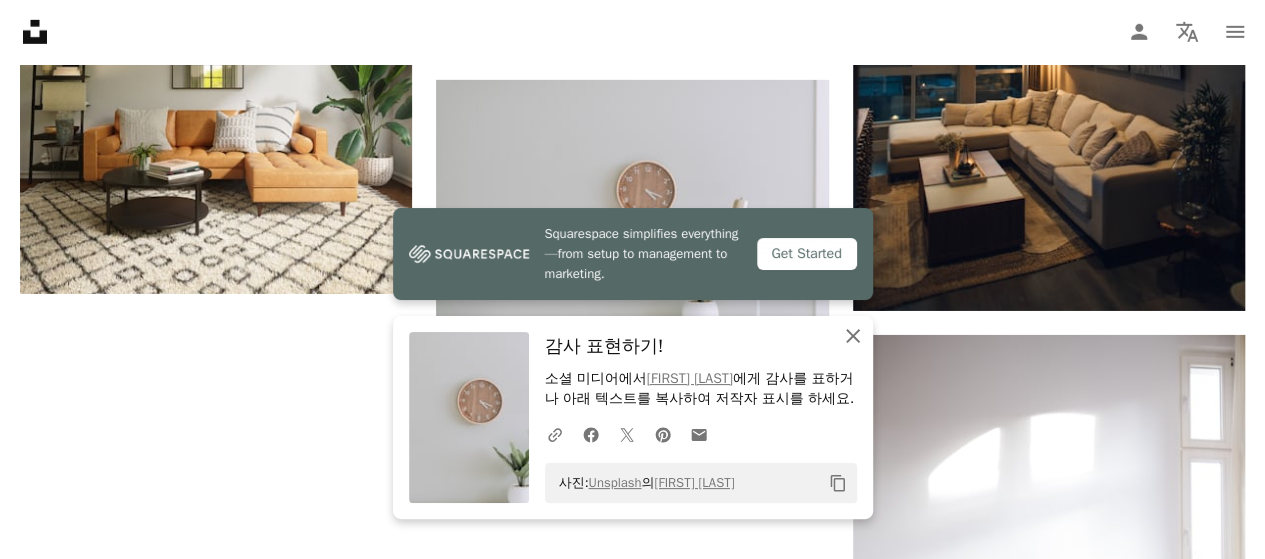 click on "An X shape 닫기" at bounding box center (853, 336) 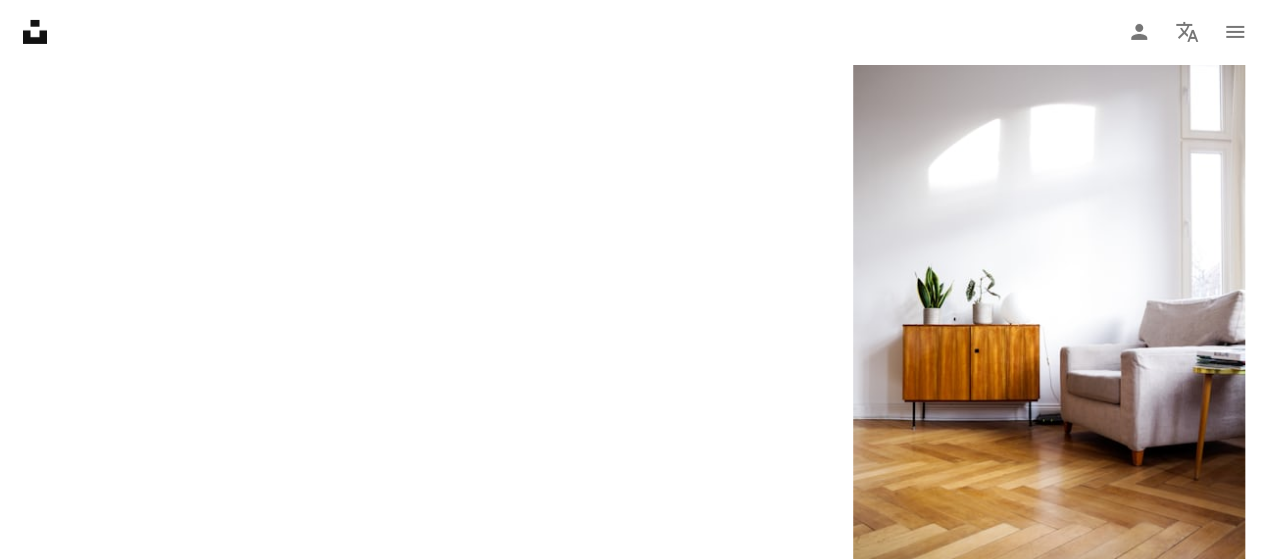 scroll, scrollTop: 3700, scrollLeft: 0, axis: vertical 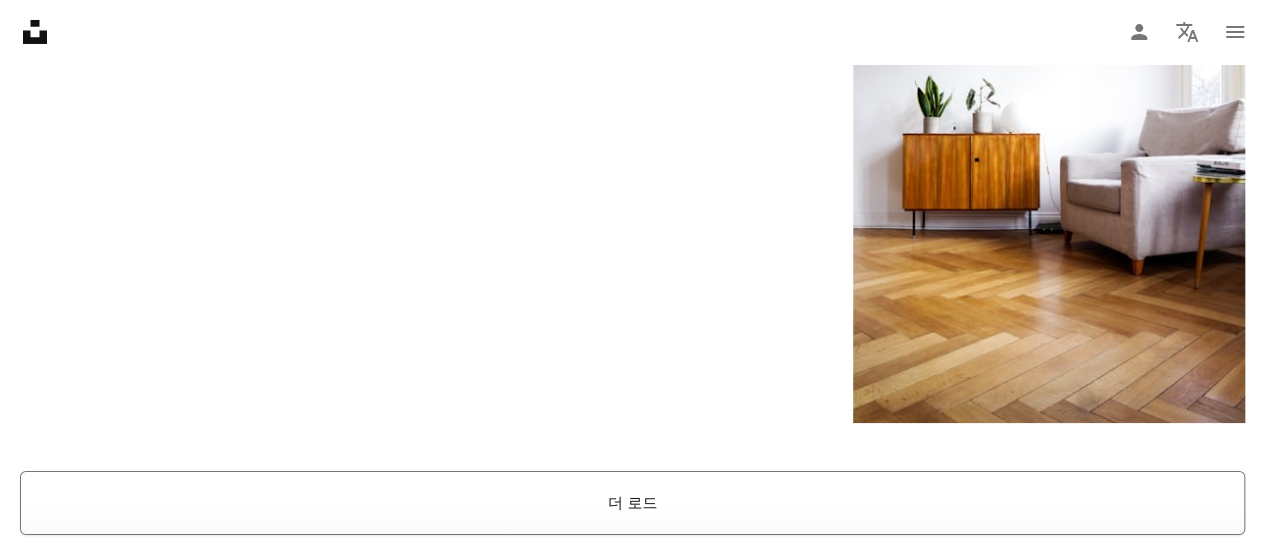 click on "더 로드" at bounding box center (632, 503) 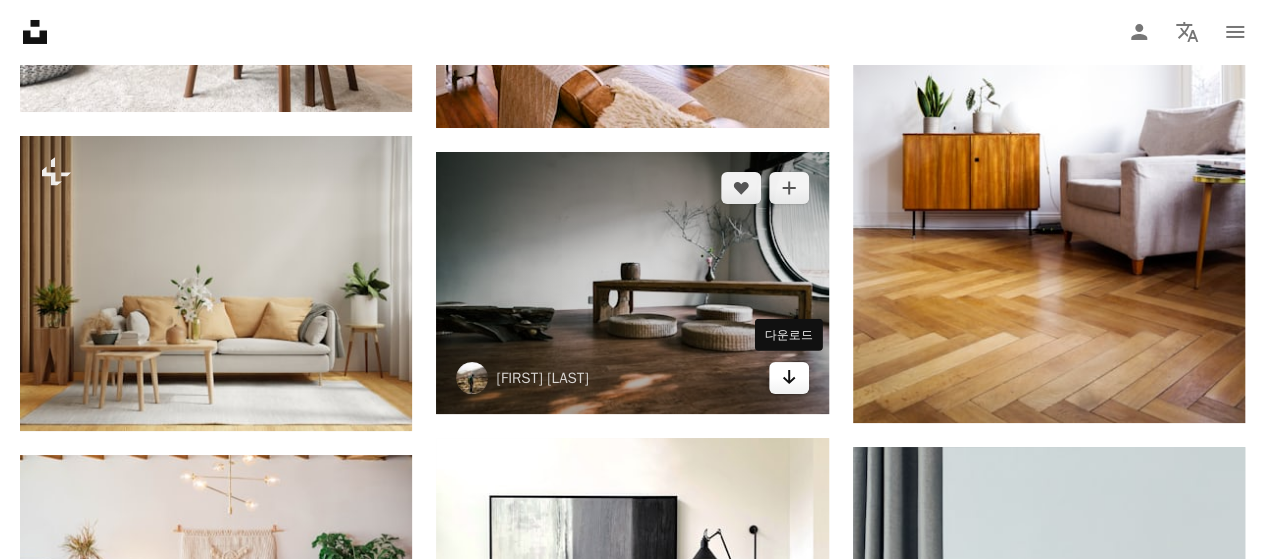 click on "Arrow pointing down" 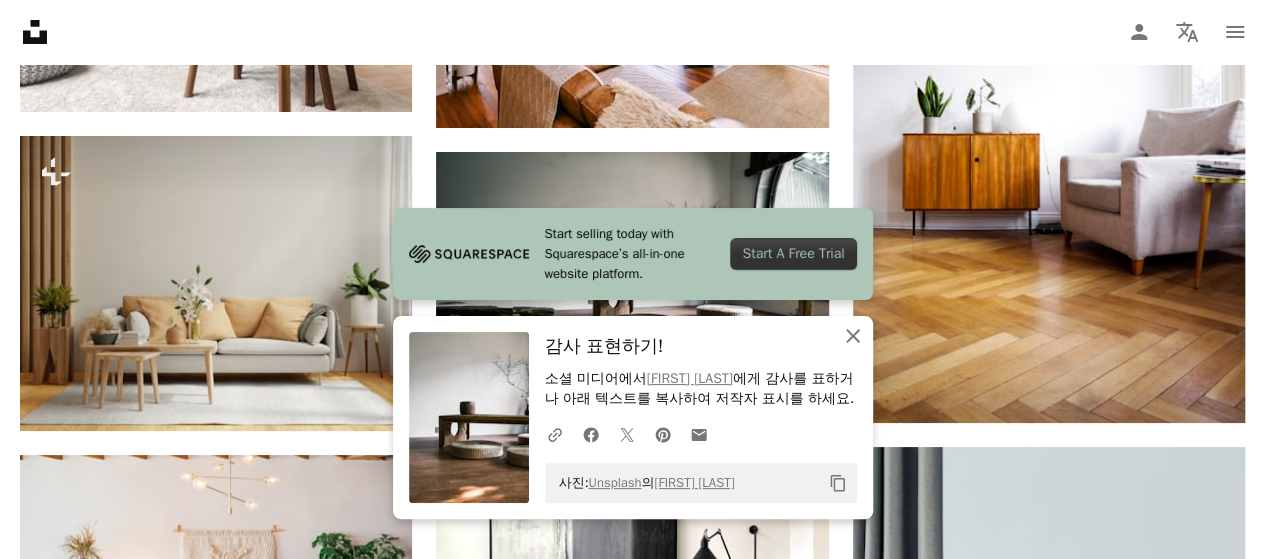 click 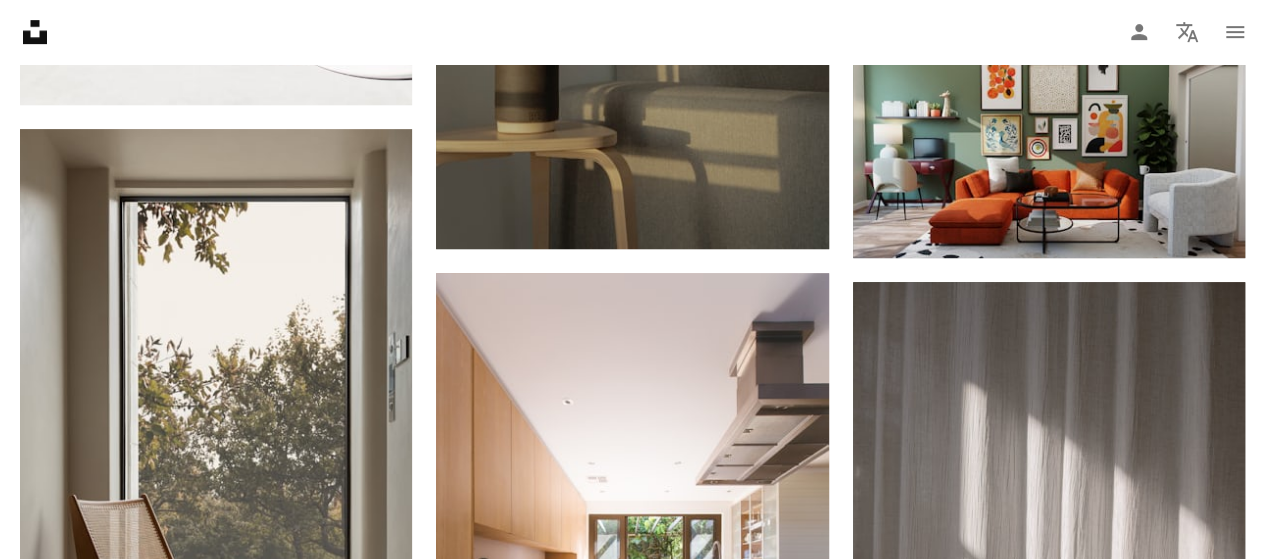 scroll, scrollTop: 11900, scrollLeft: 0, axis: vertical 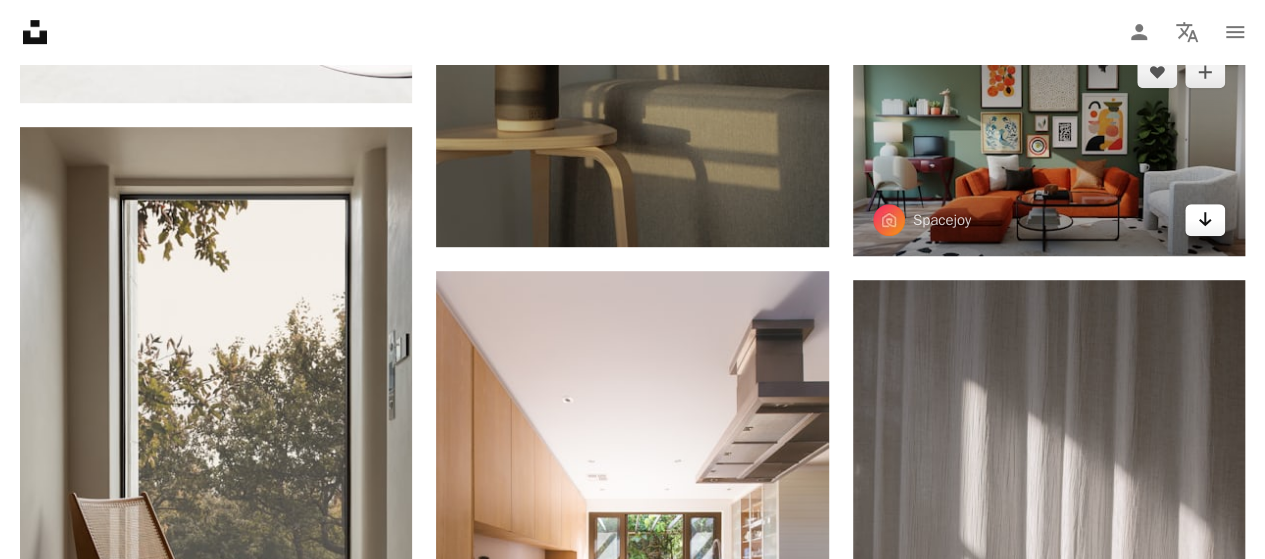 click 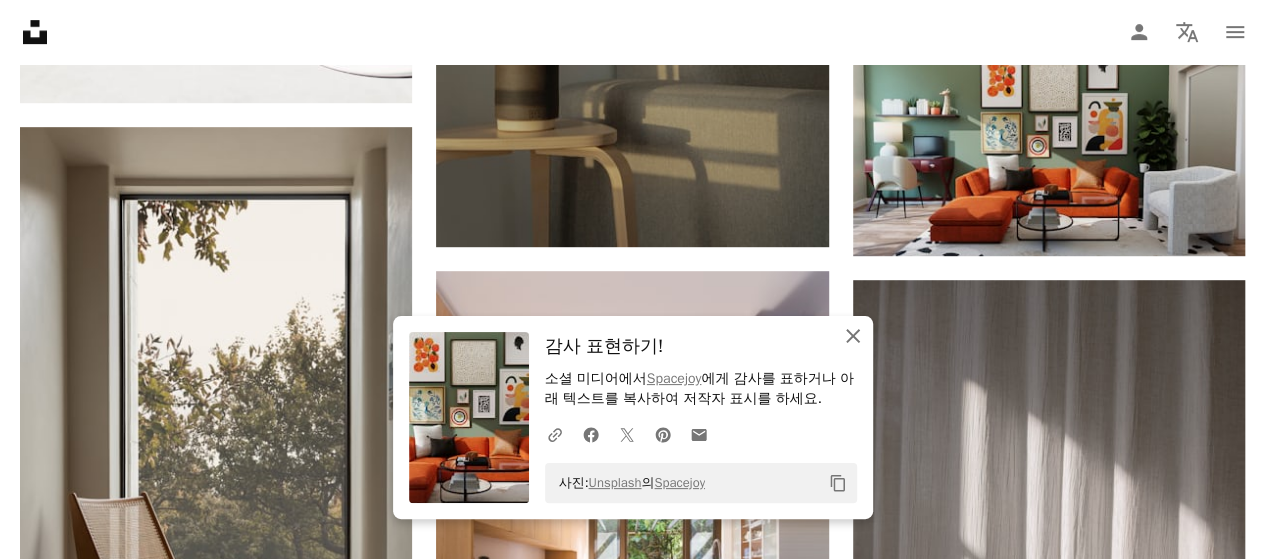 click on "An X shape" 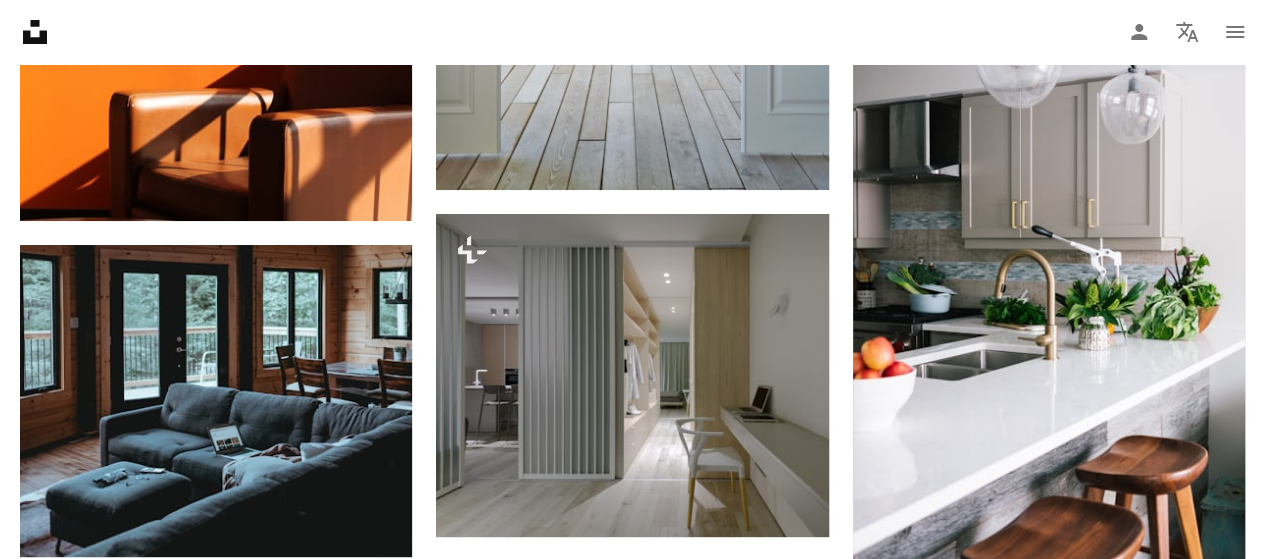 scroll, scrollTop: 19000, scrollLeft: 0, axis: vertical 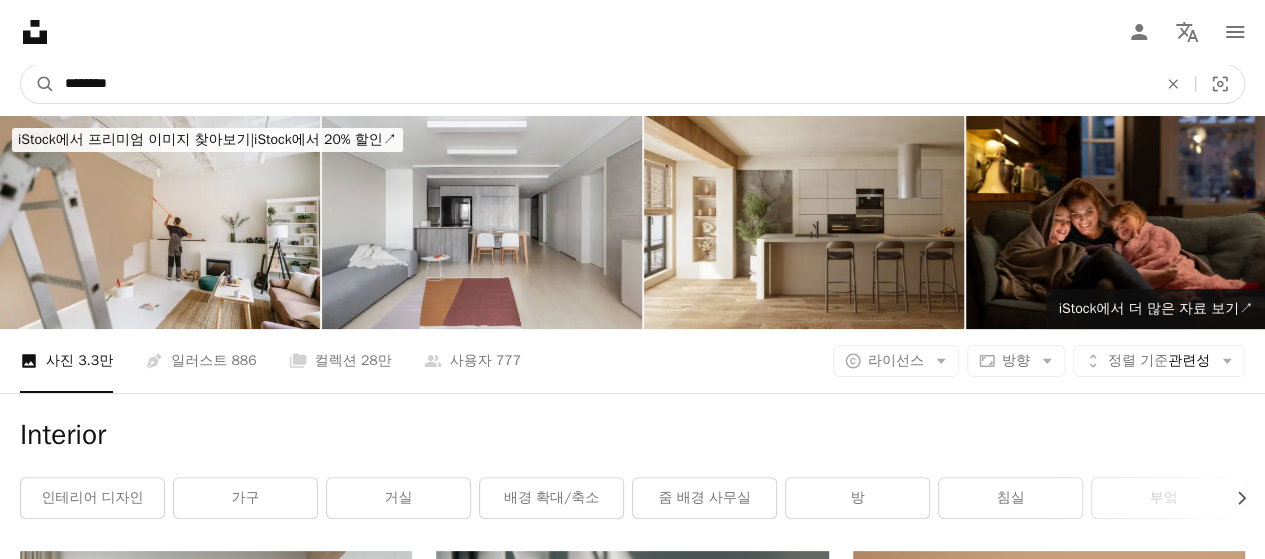 click on "********" at bounding box center [603, 84] 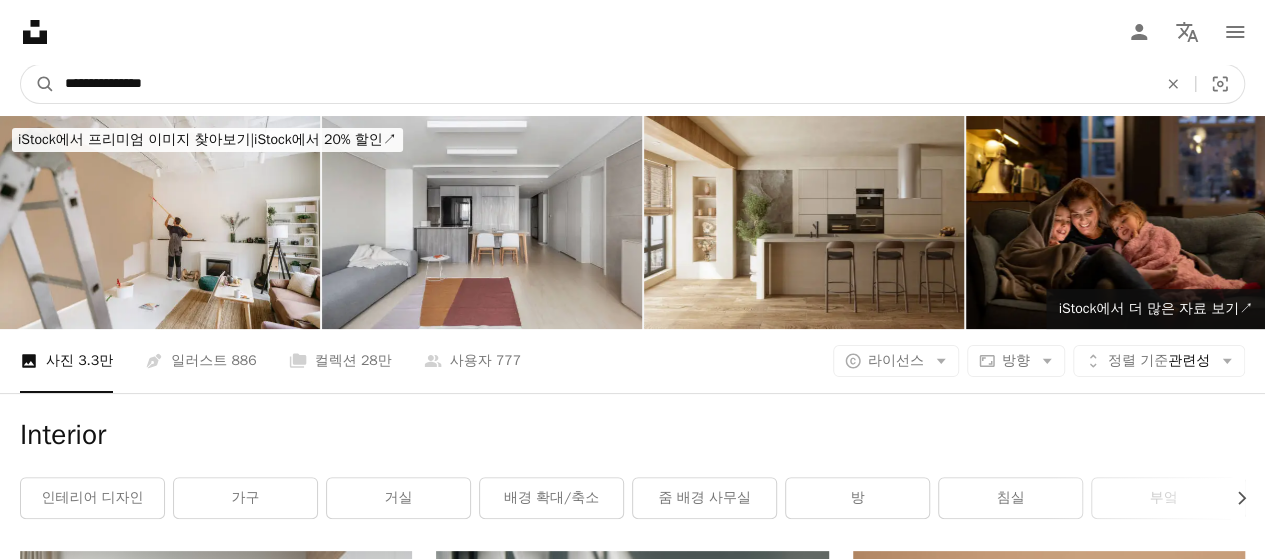 type on "**********" 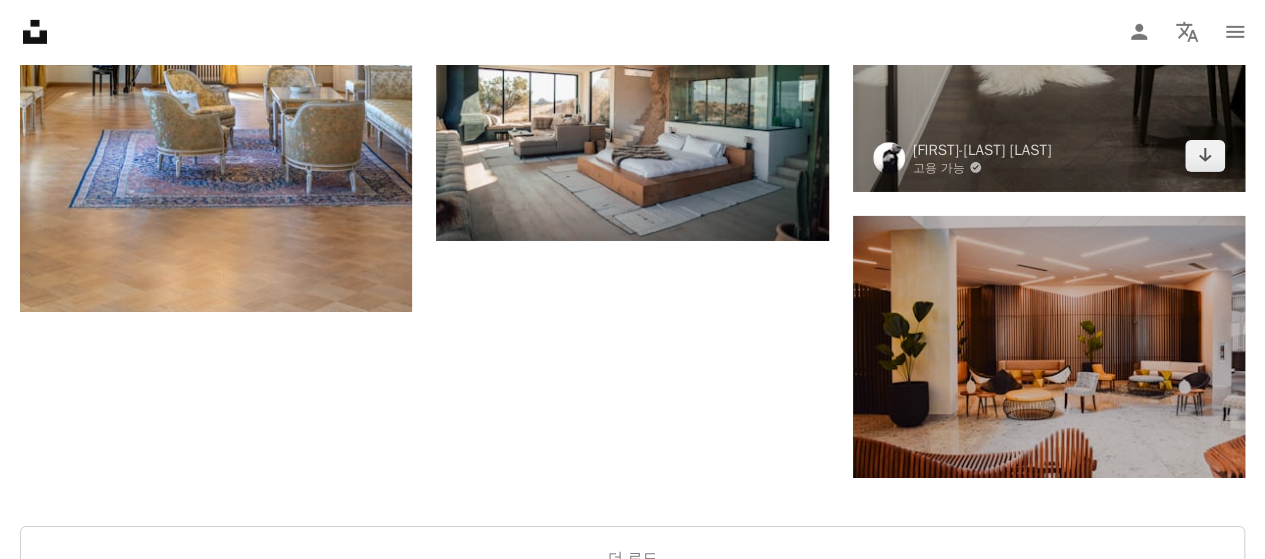 scroll, scrollTop: 3400, scrollLeft: 0, axis: vertical 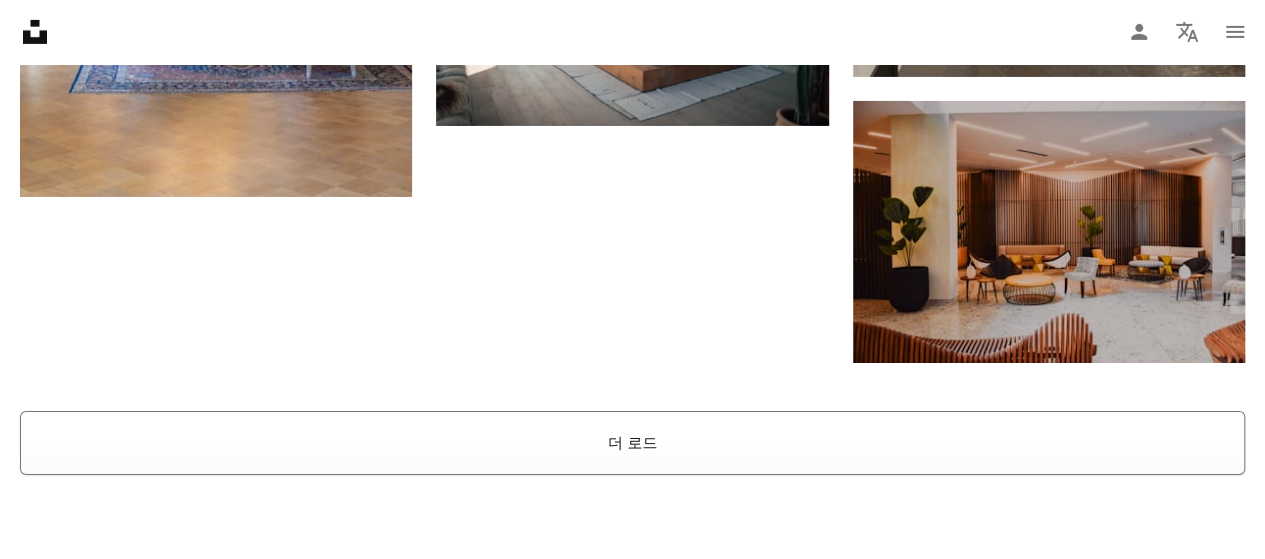 click on "더 로드" at bounding box center (632, 443) 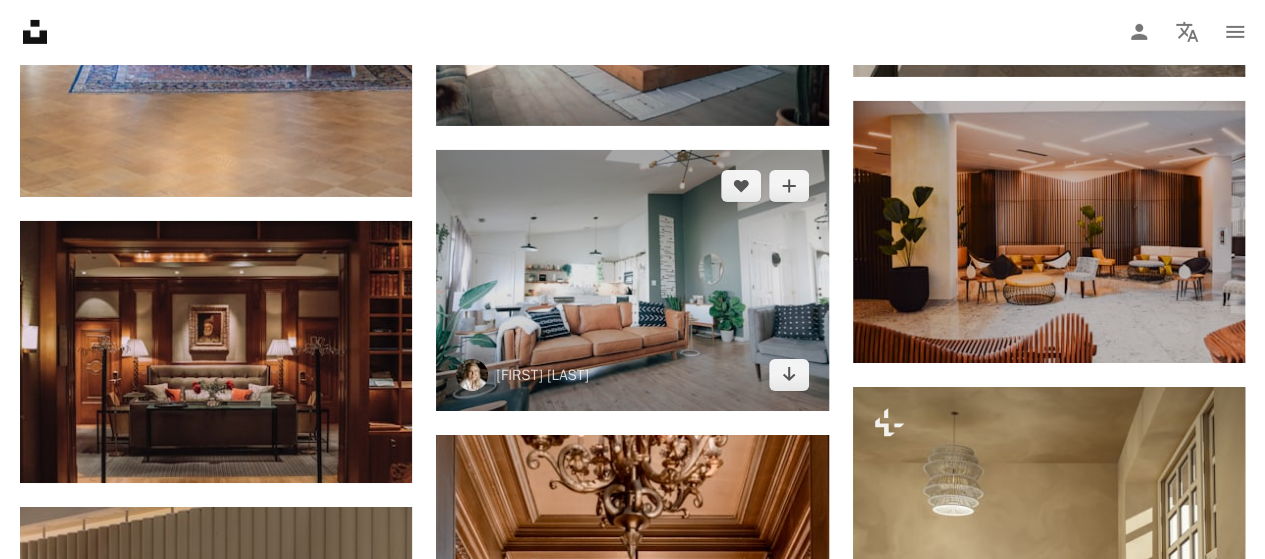scroll, scrollTop: 3500, scrollLeft: 0, axis: vertical 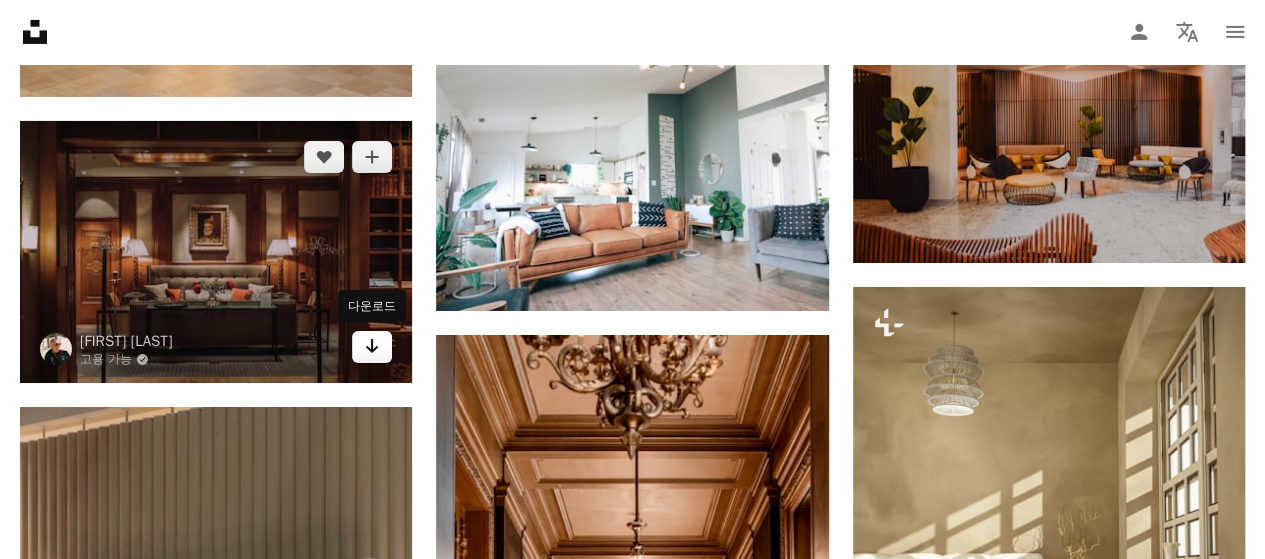 click on "Arrow pointing down" at bounding box center (372, 347) 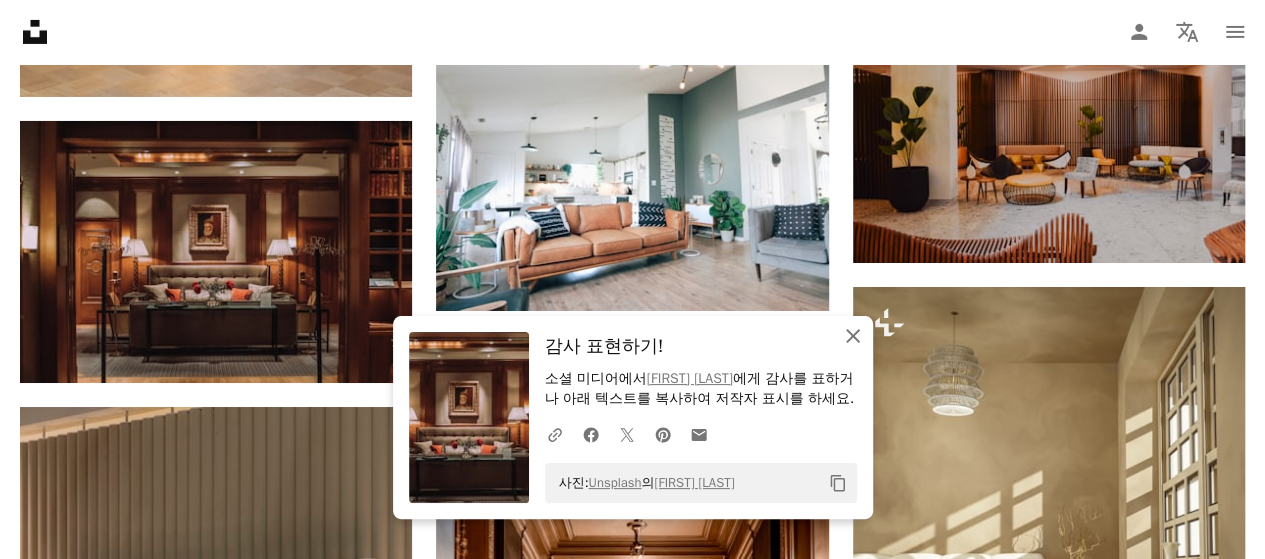 click on "An X shape" 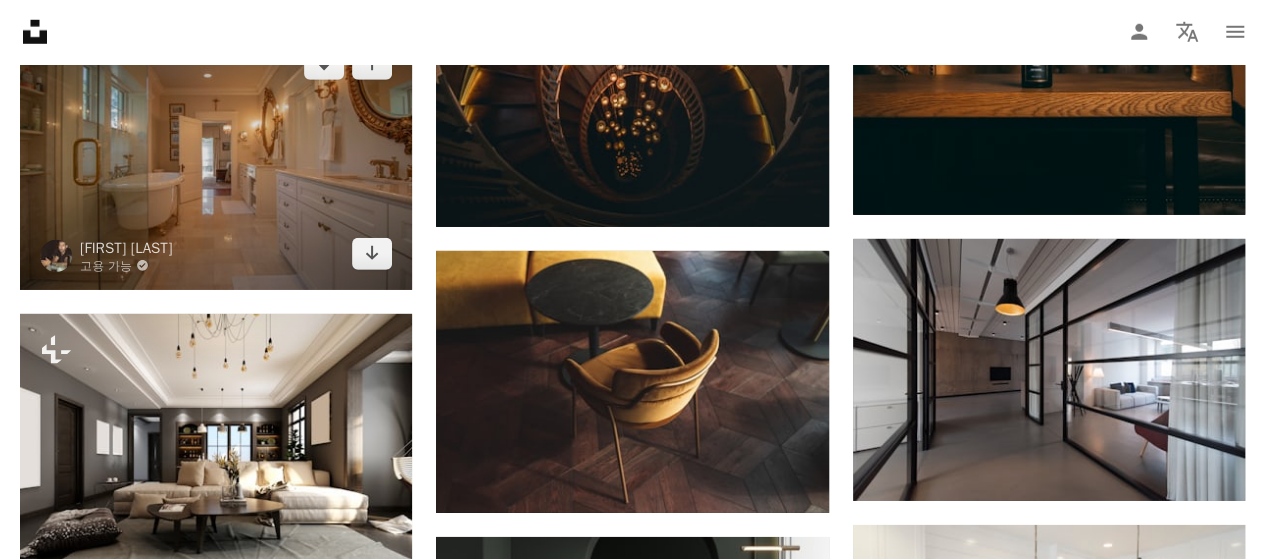 scroll, scrollTop: 6800, scrollLeft: 0, axis: vertical 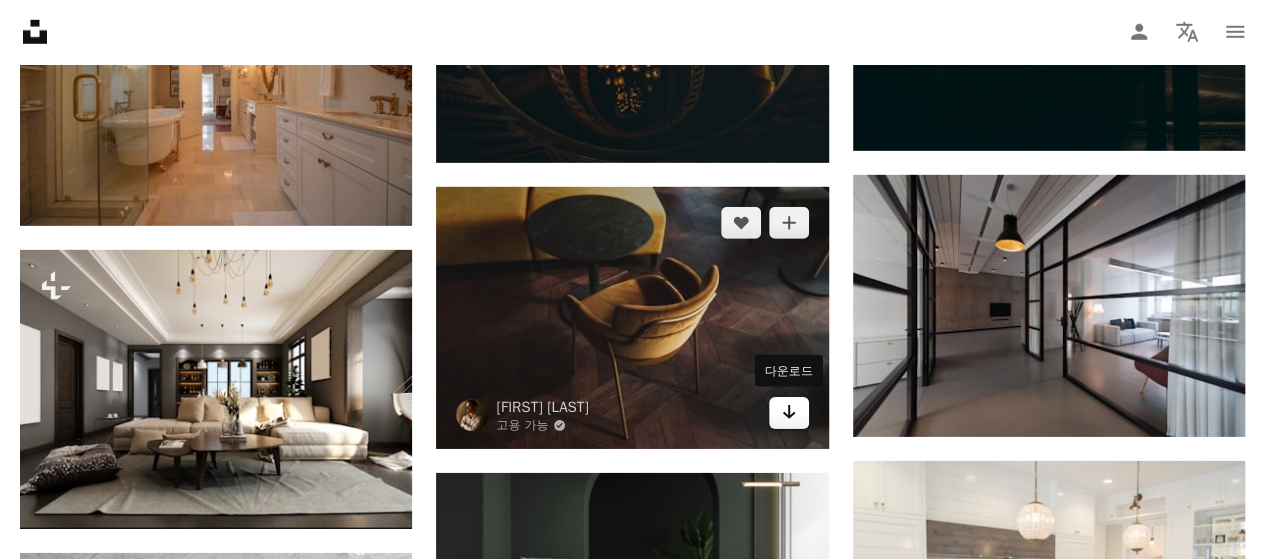 click on "Arrow pointing down" at bounding box center (789, 413) 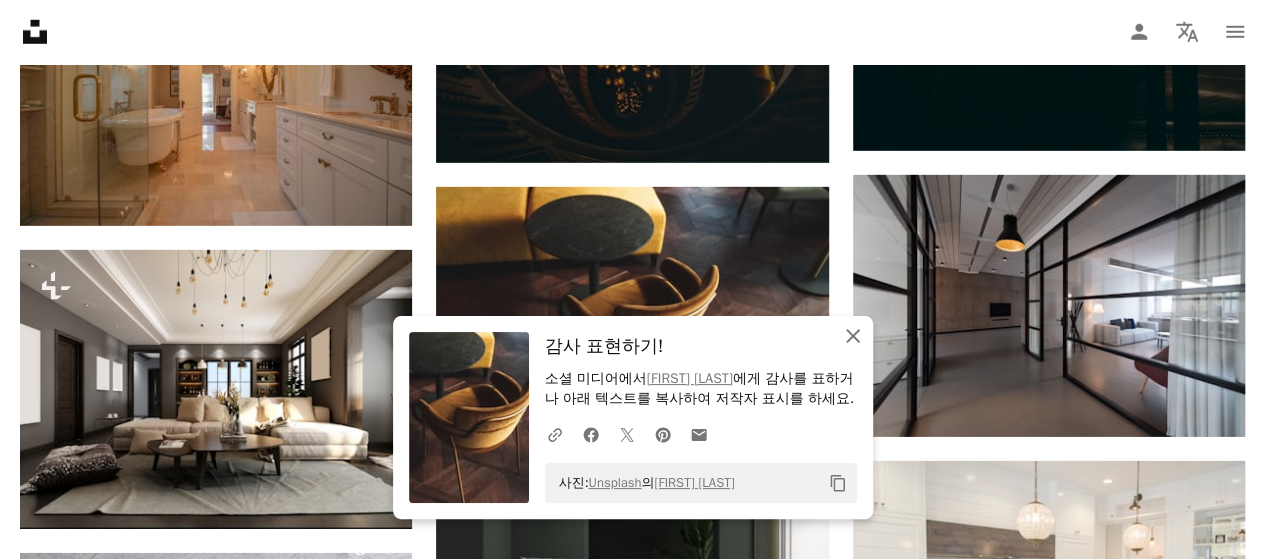 click on "An X shape" 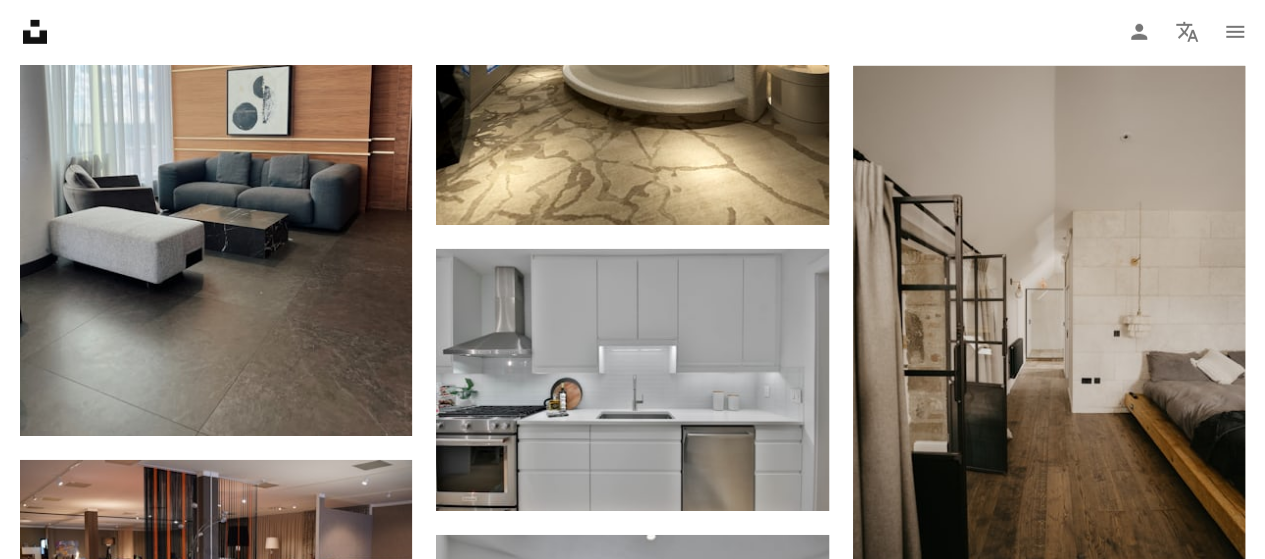 scroll, scrollTop: 18400, scrollLeft: 0, axis: vertical 